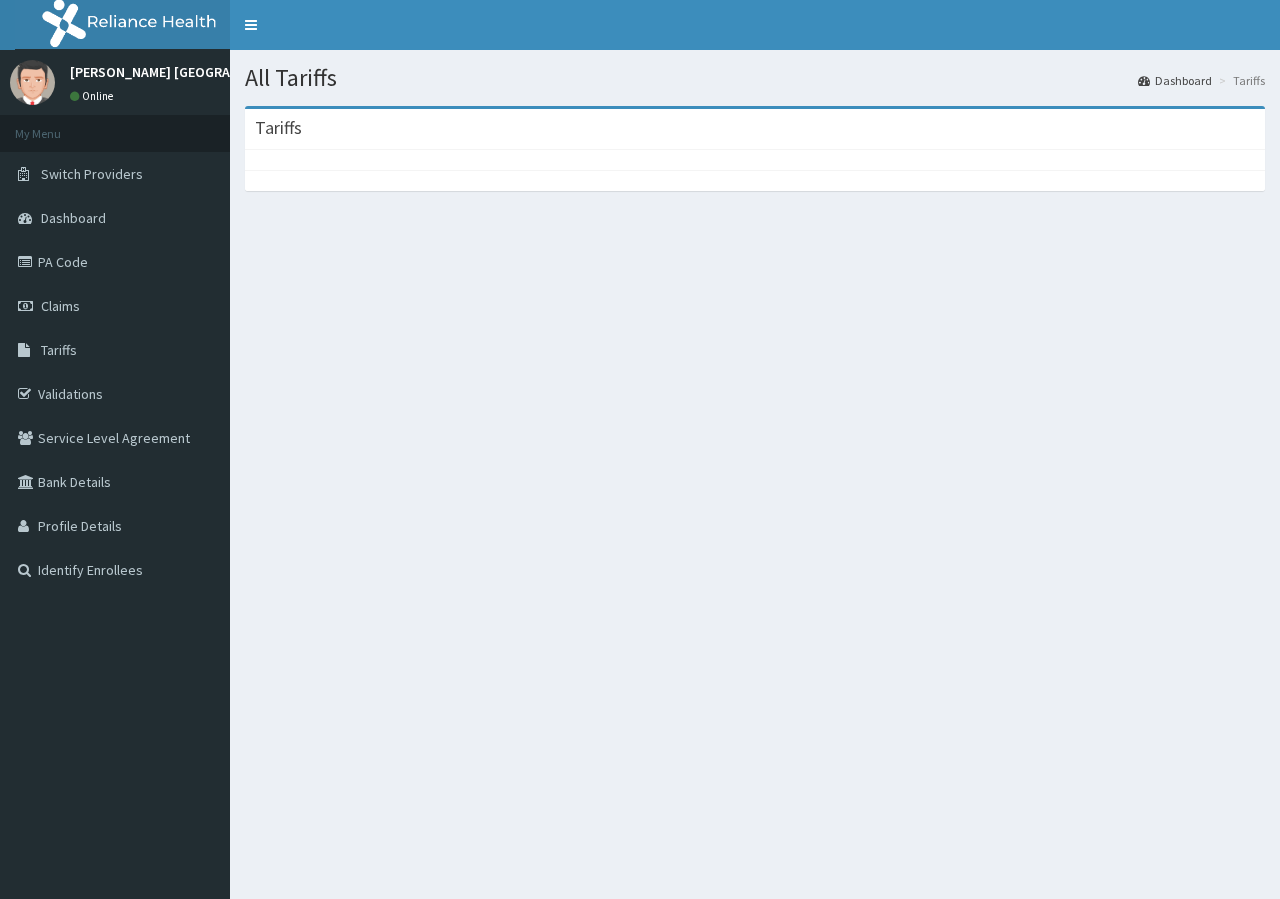 scroll, scrollTop: 0, scrollLeft: 0, axis: both 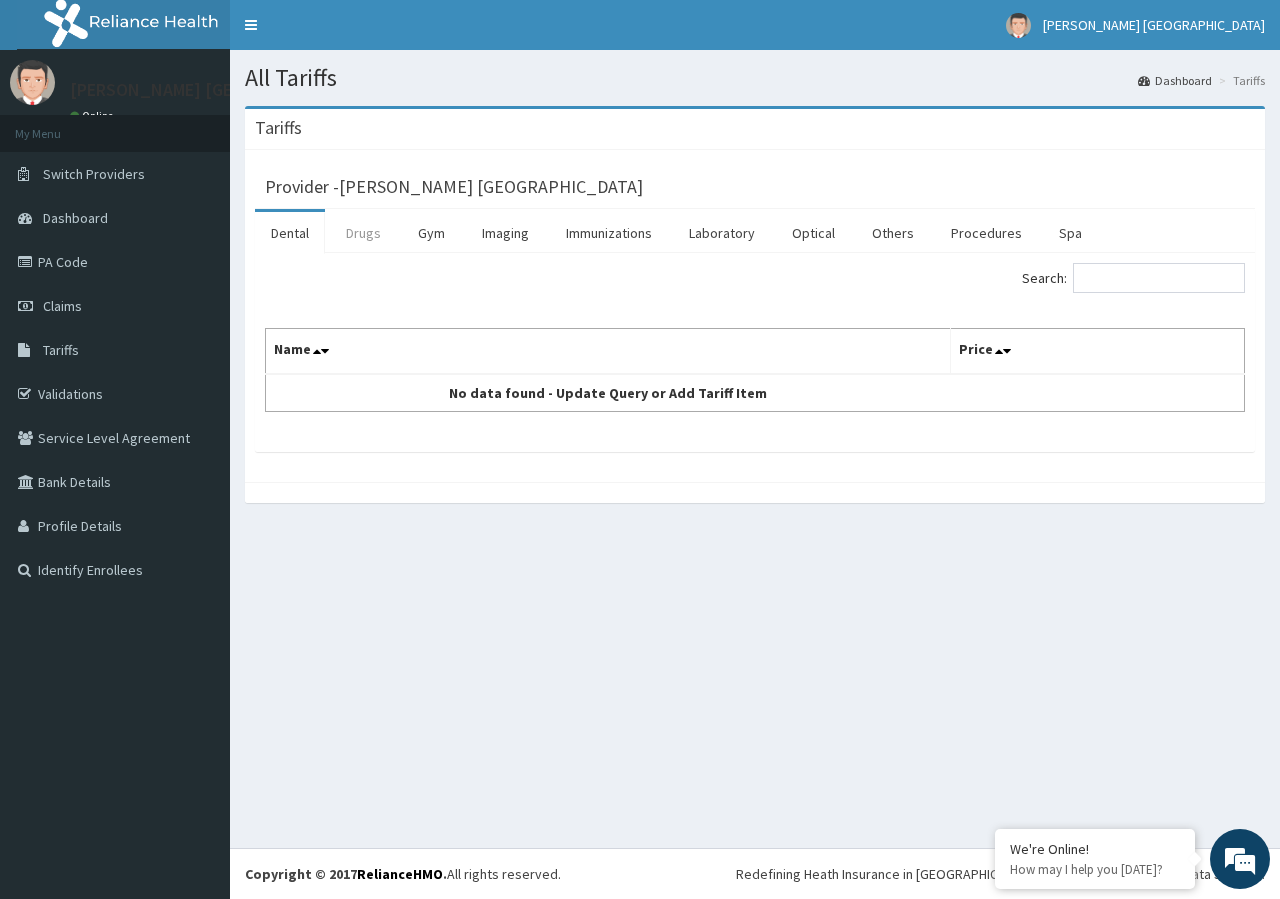 click on "Drugs" at bounding box center [363, 233] 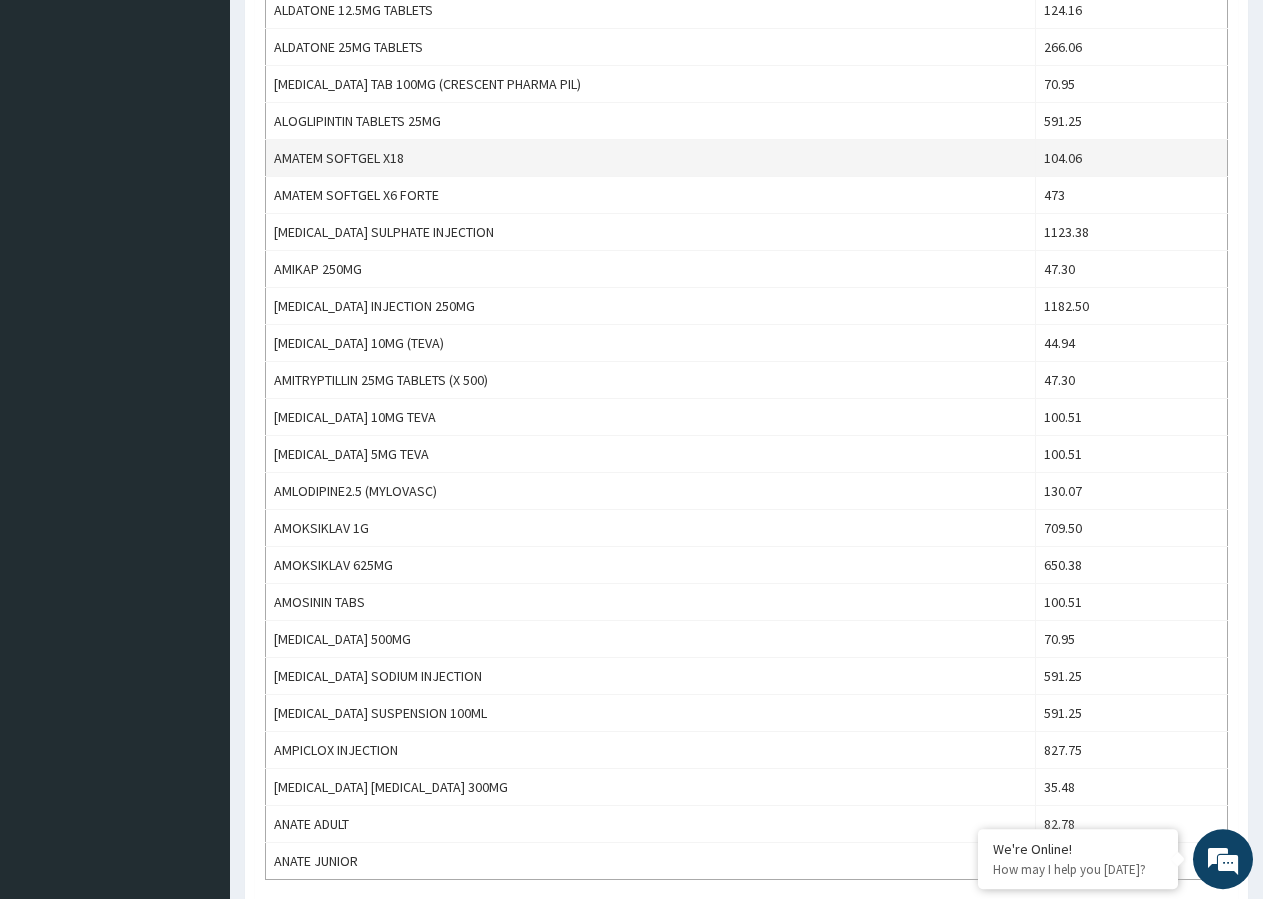 scroll, scrollTop: 1530, scrollLeft: 0, axis: vertical 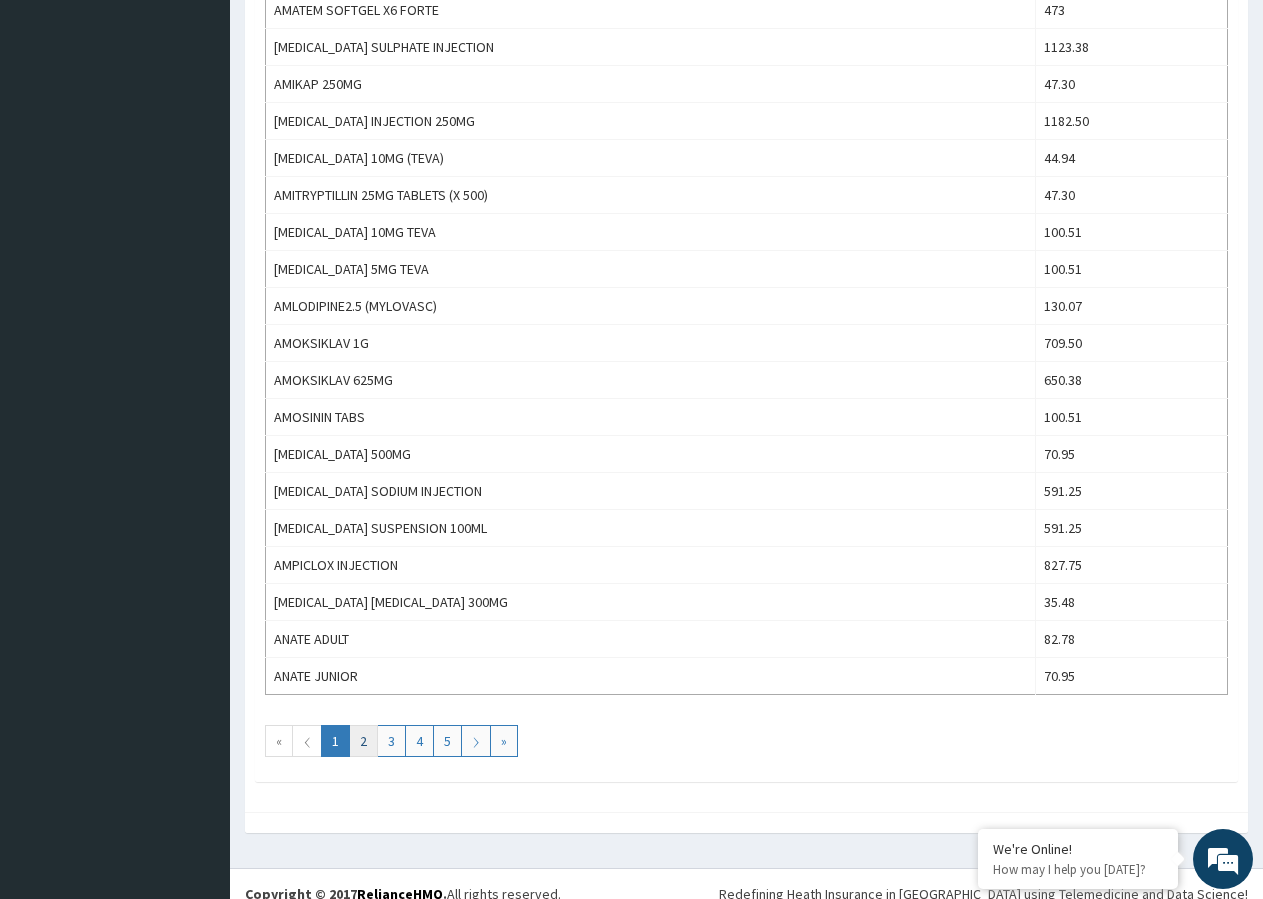 click on "2" at bounding box center (363, 741) 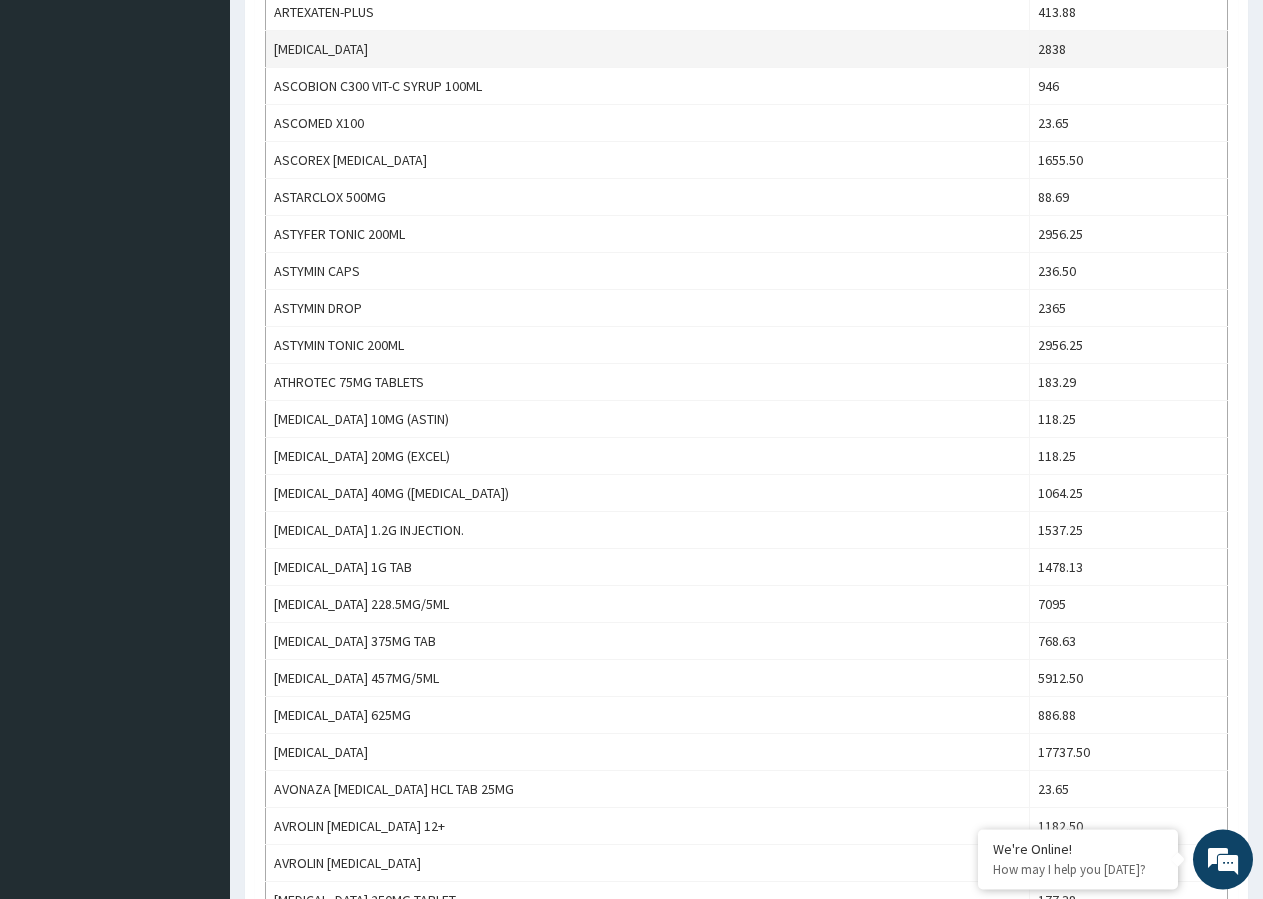 scroll, scrollTop: 1530, scrollLeft: 0, axis: vertical 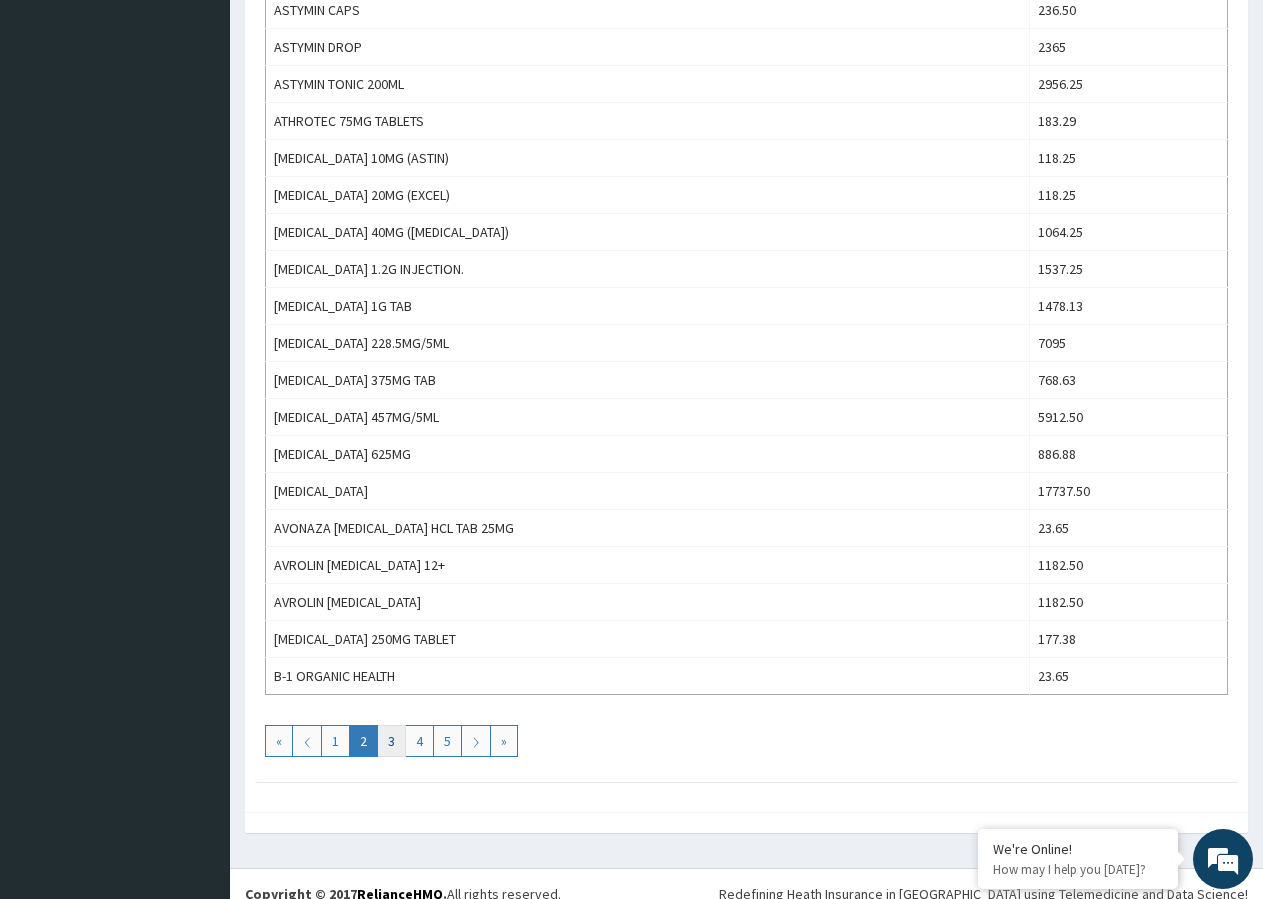 click on "3" at bounding box center (391, 741) 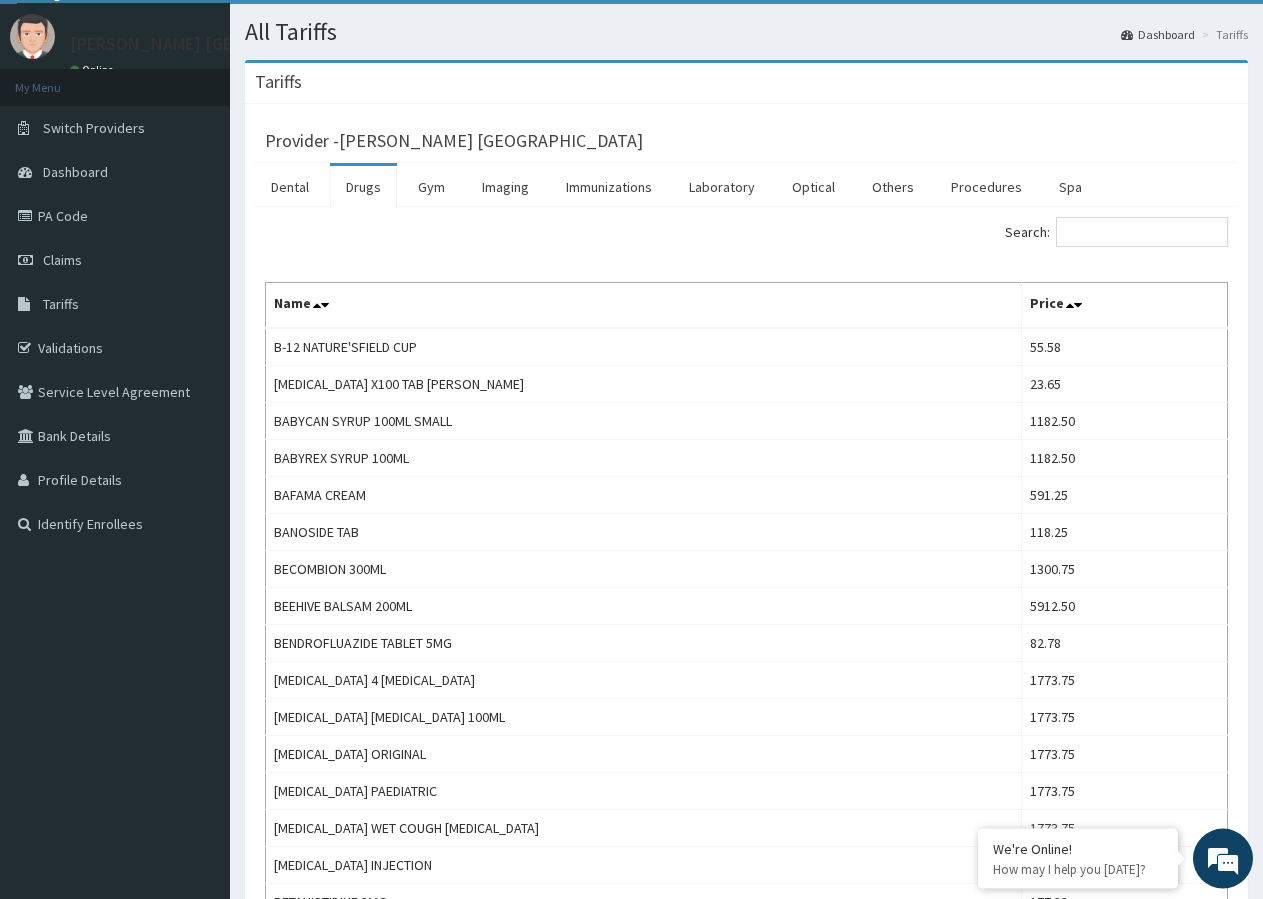 scroll, scrollTop: 0, scrollLeft: 0, axis: both 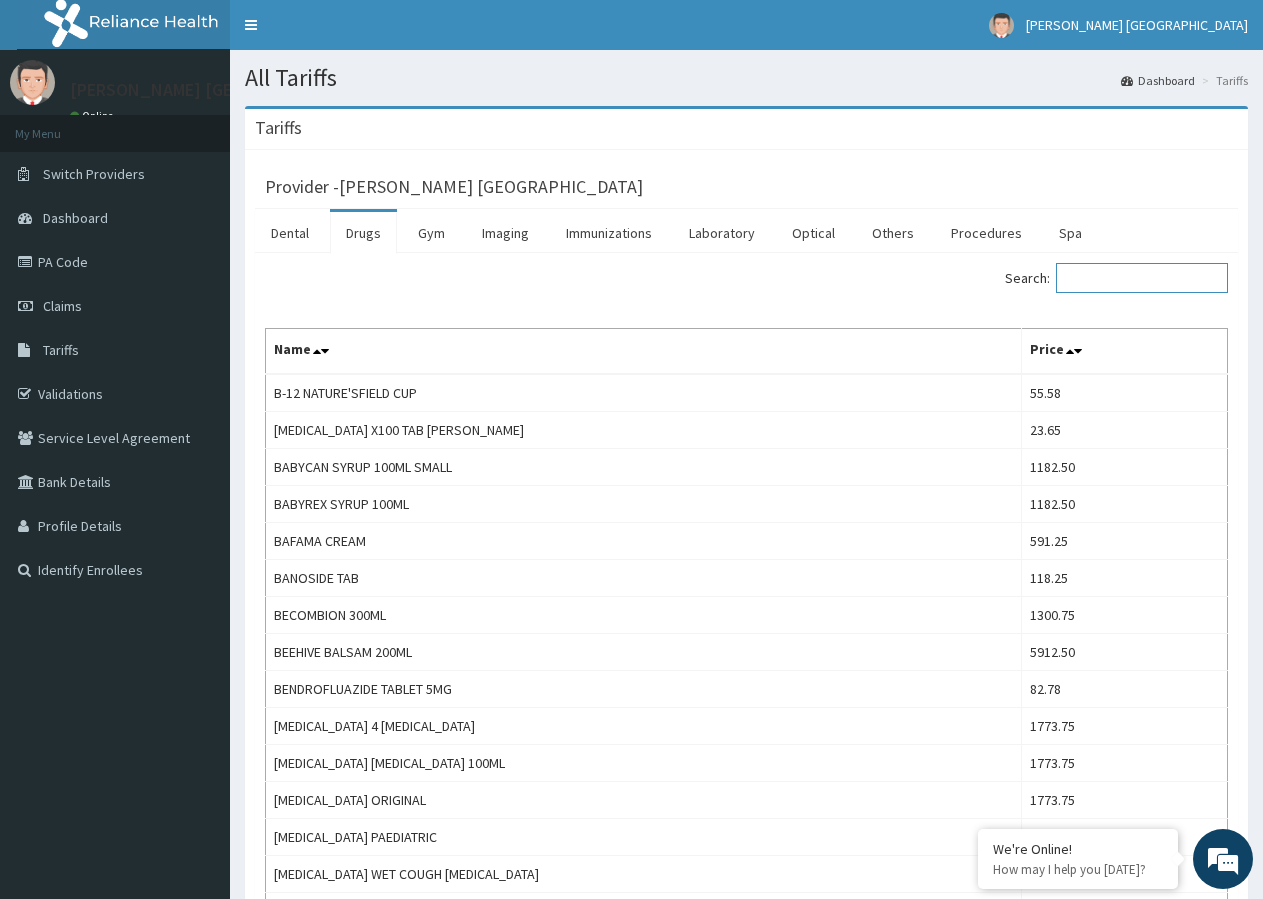 click on "Search:" at bounding box center [1142, 278] 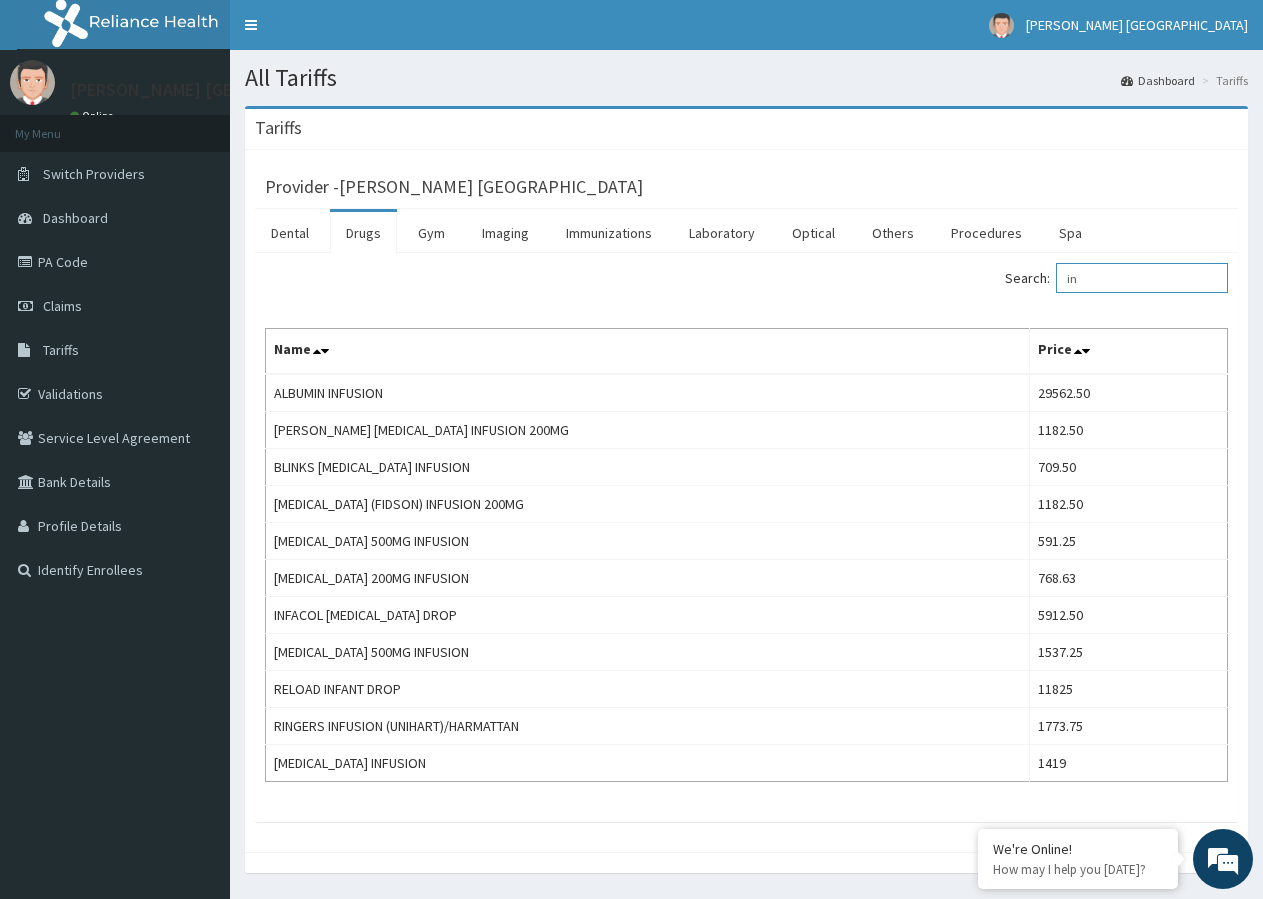 type on "i" 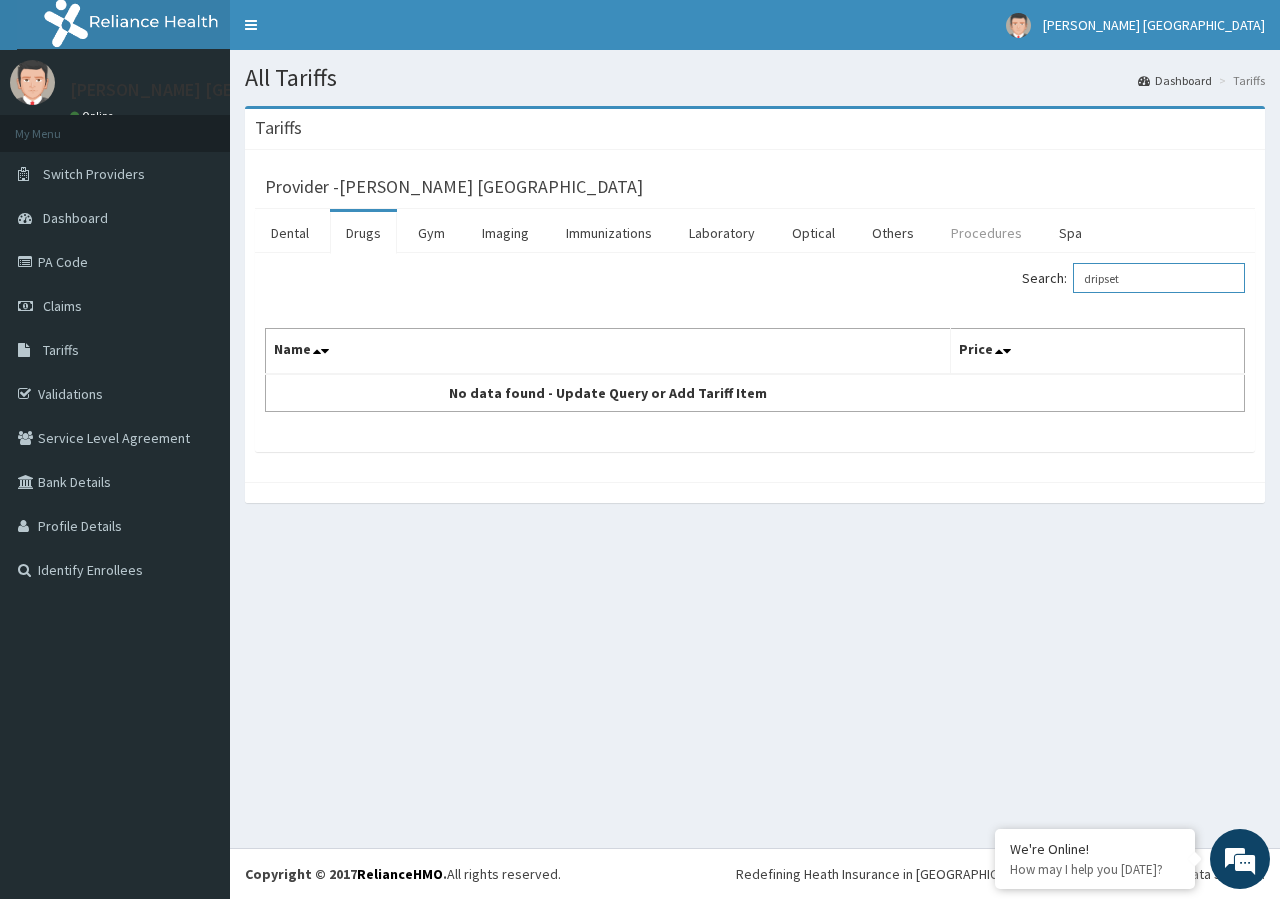 type on "dripset" 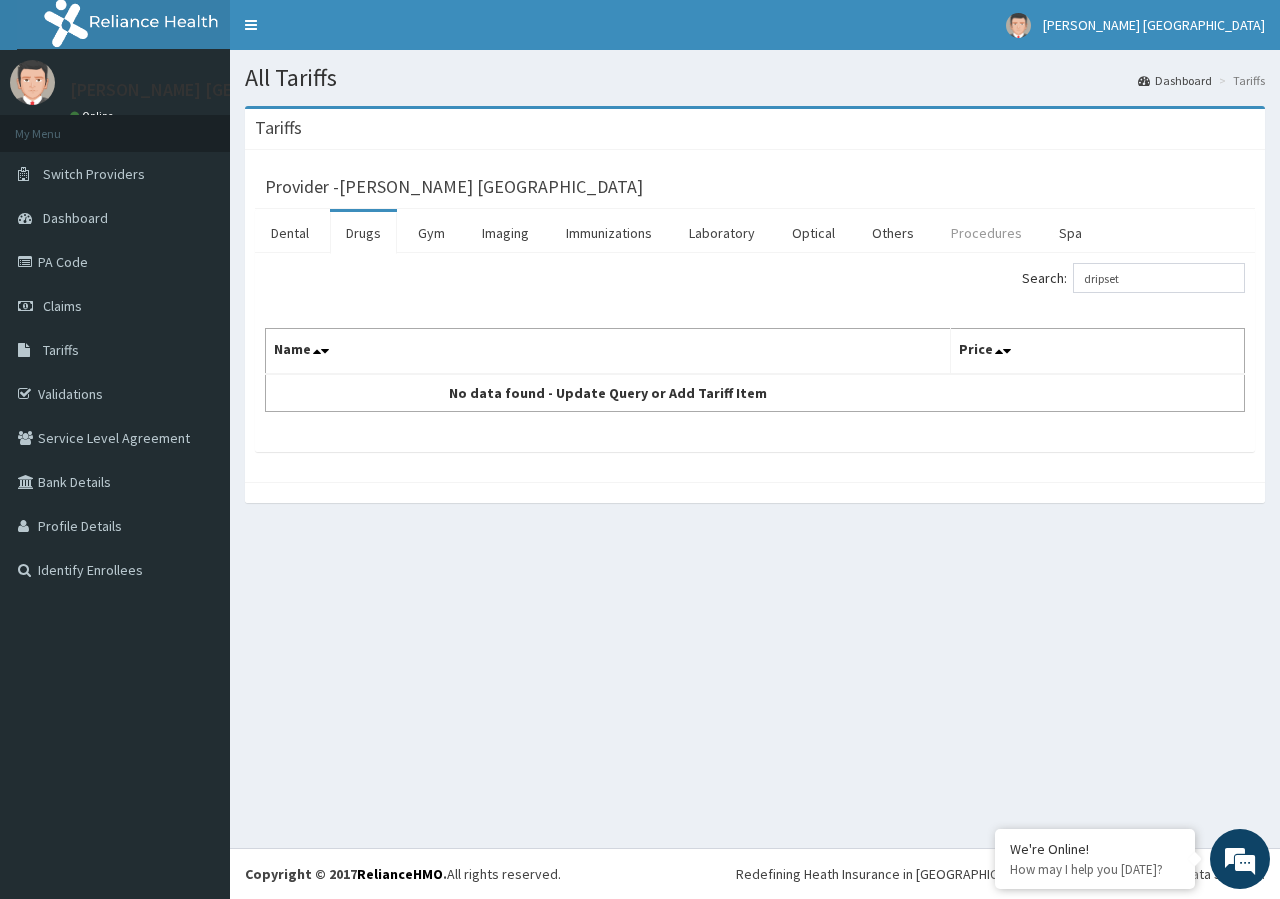 click on "Procedures" at bounding box center [986, 233] 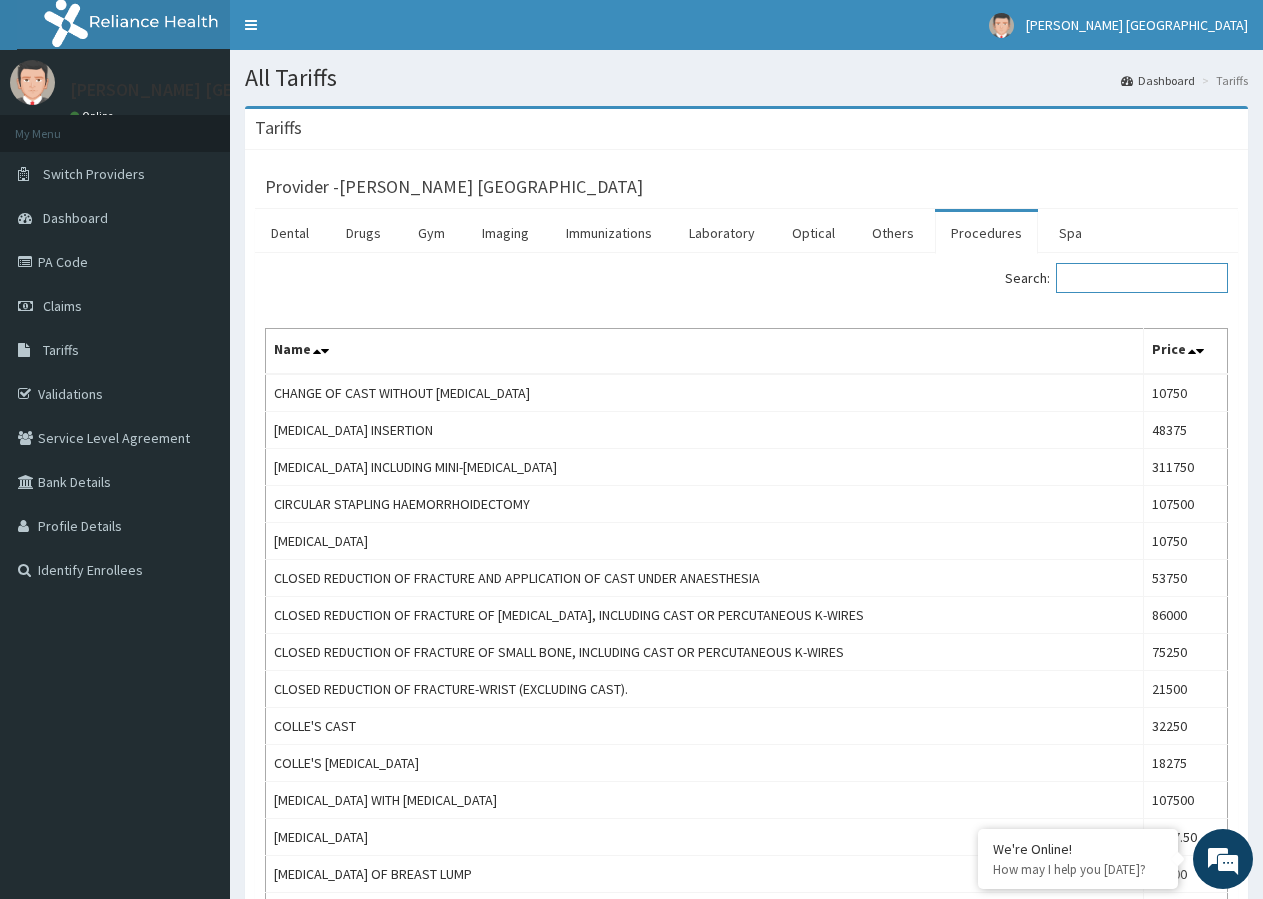 click on "Search:" at bounding box center (1142, 278) 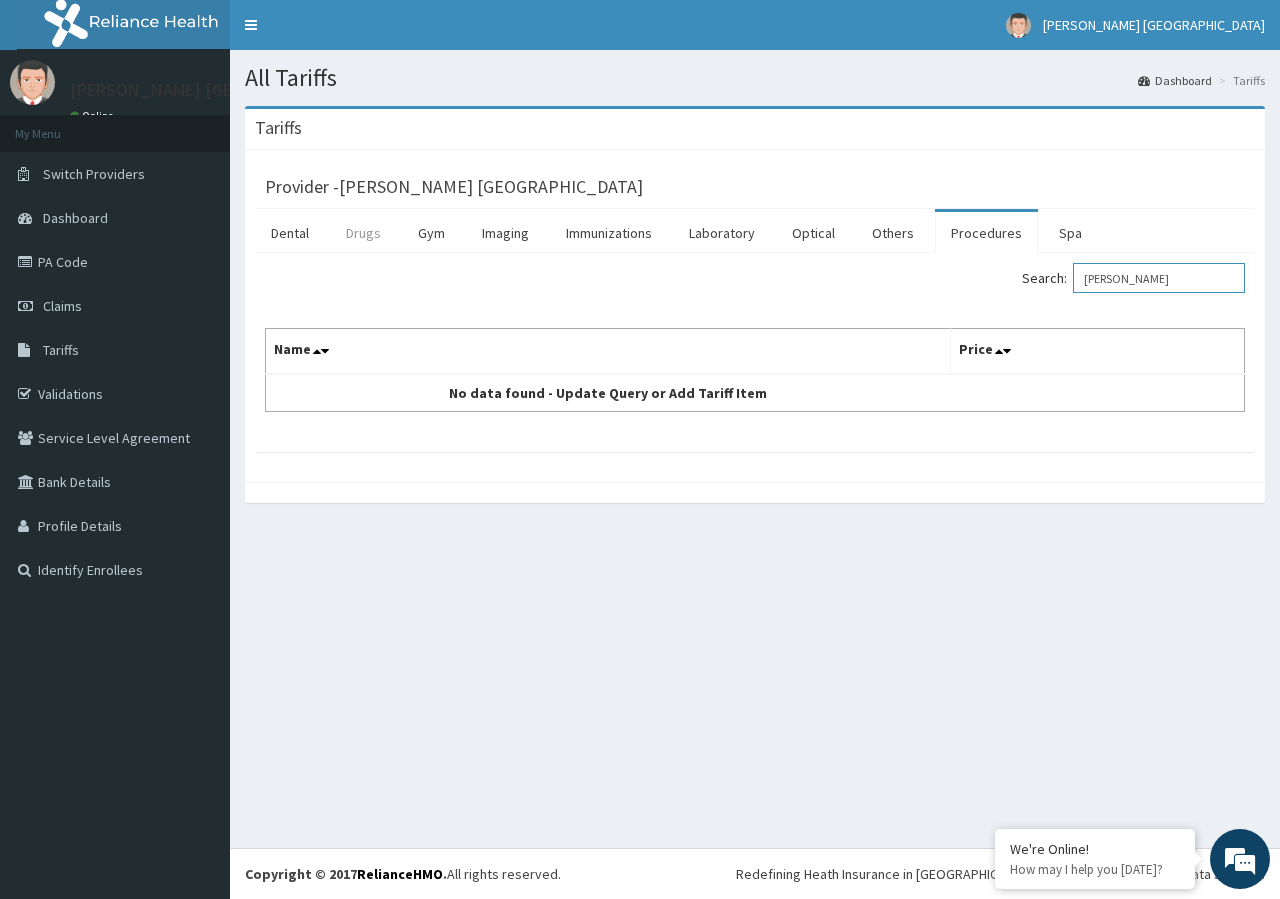 type on "canul" 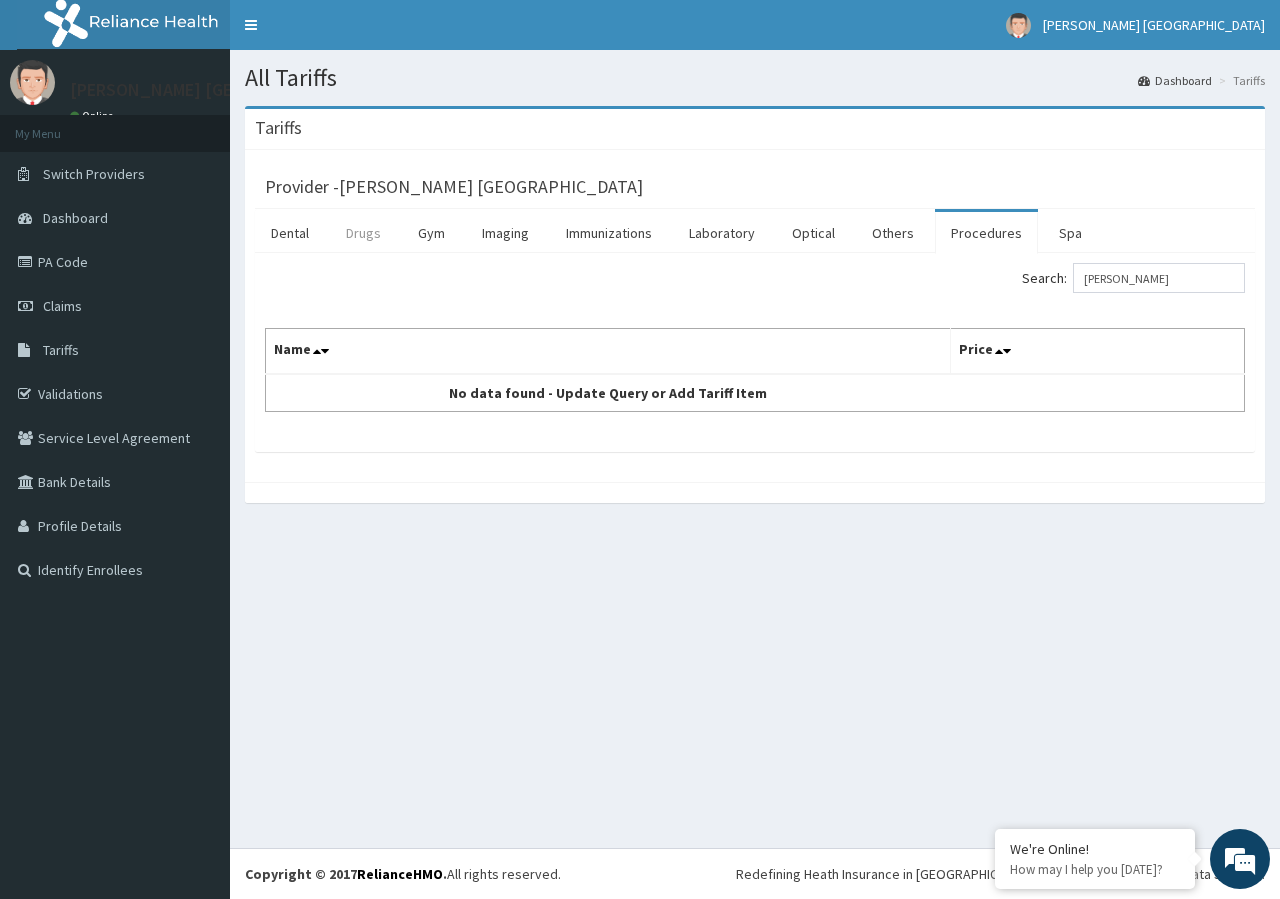 click on "Drugs" at bounding box center [363, 233] 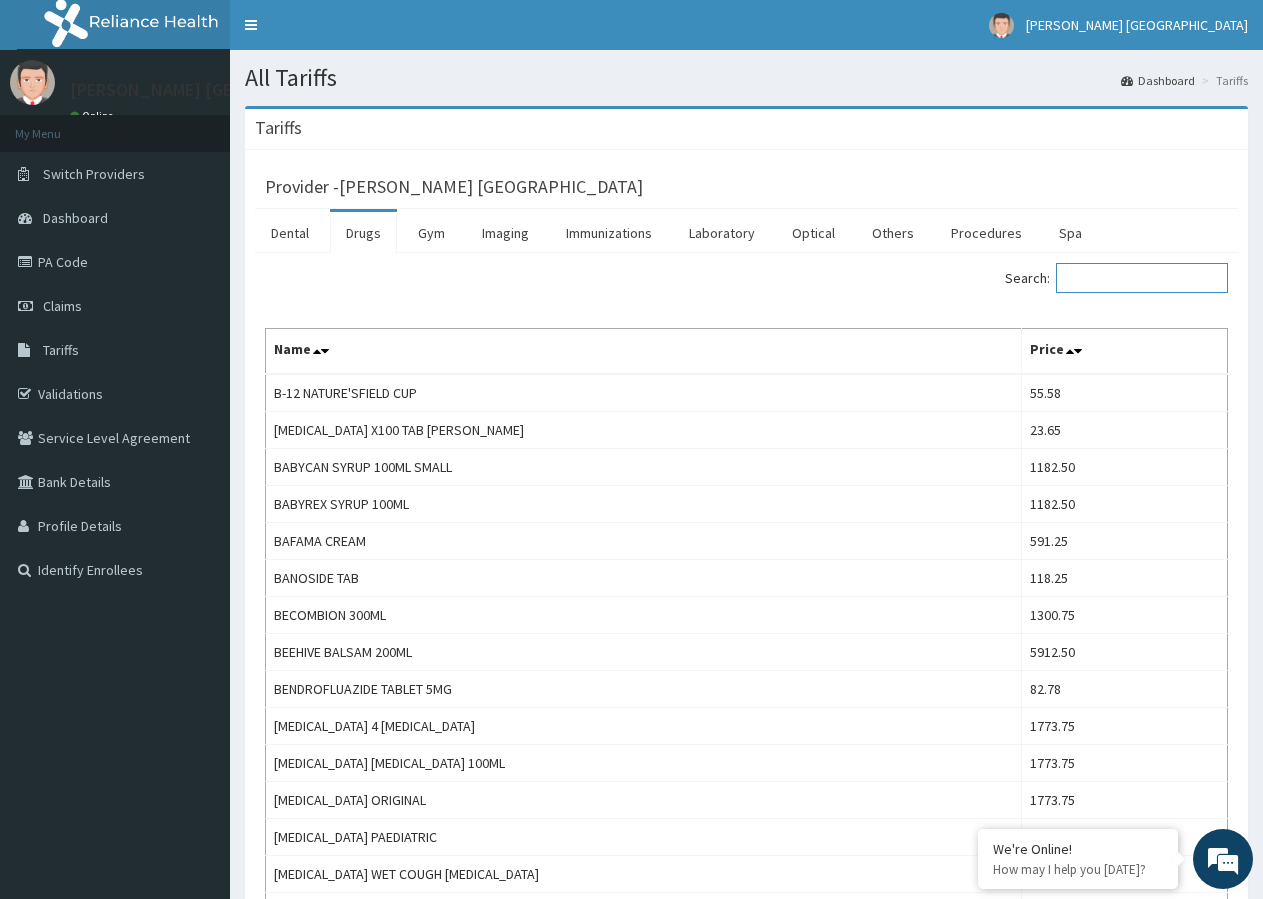 click on "Search:" at bounding box center [1142, 278] 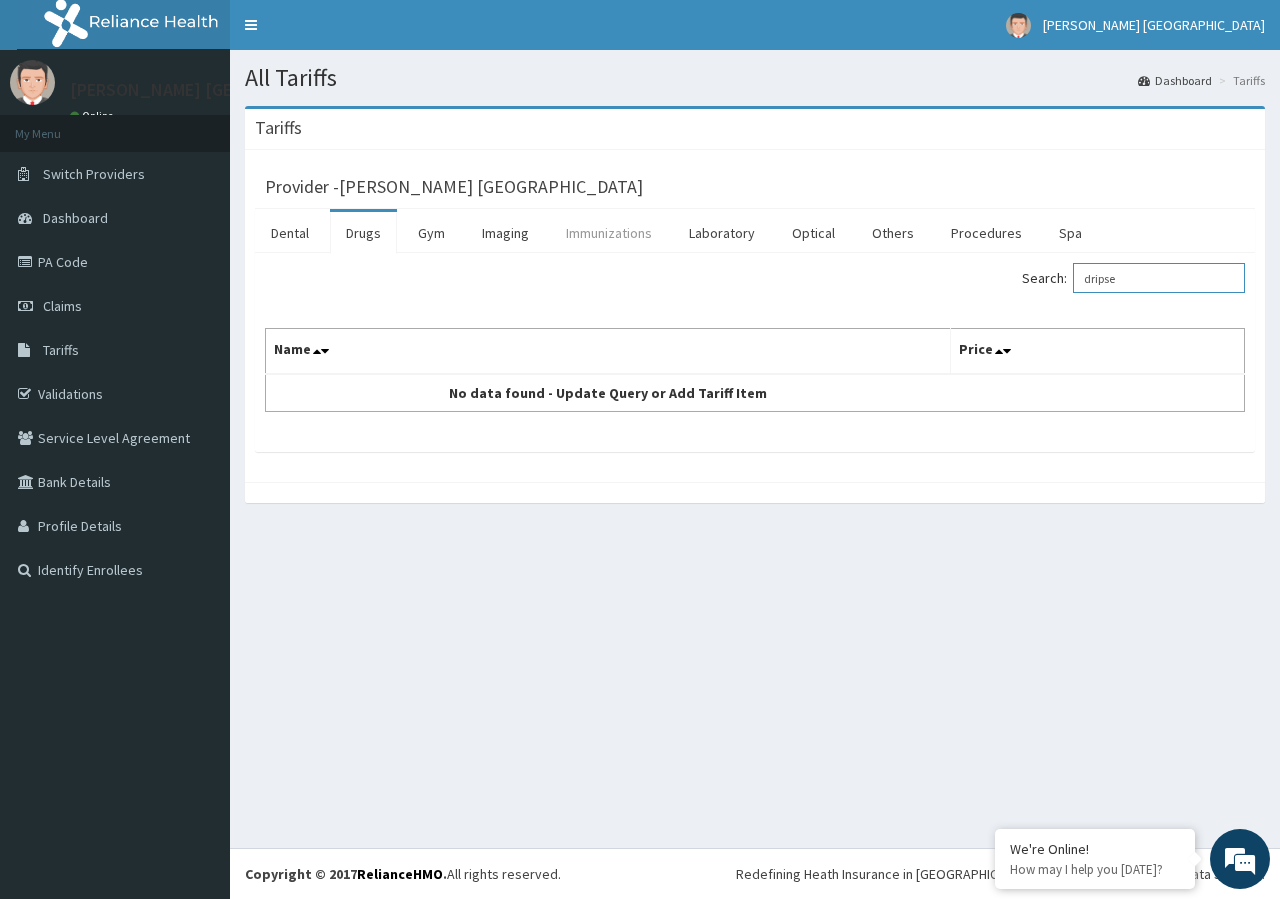 type on "dripse" 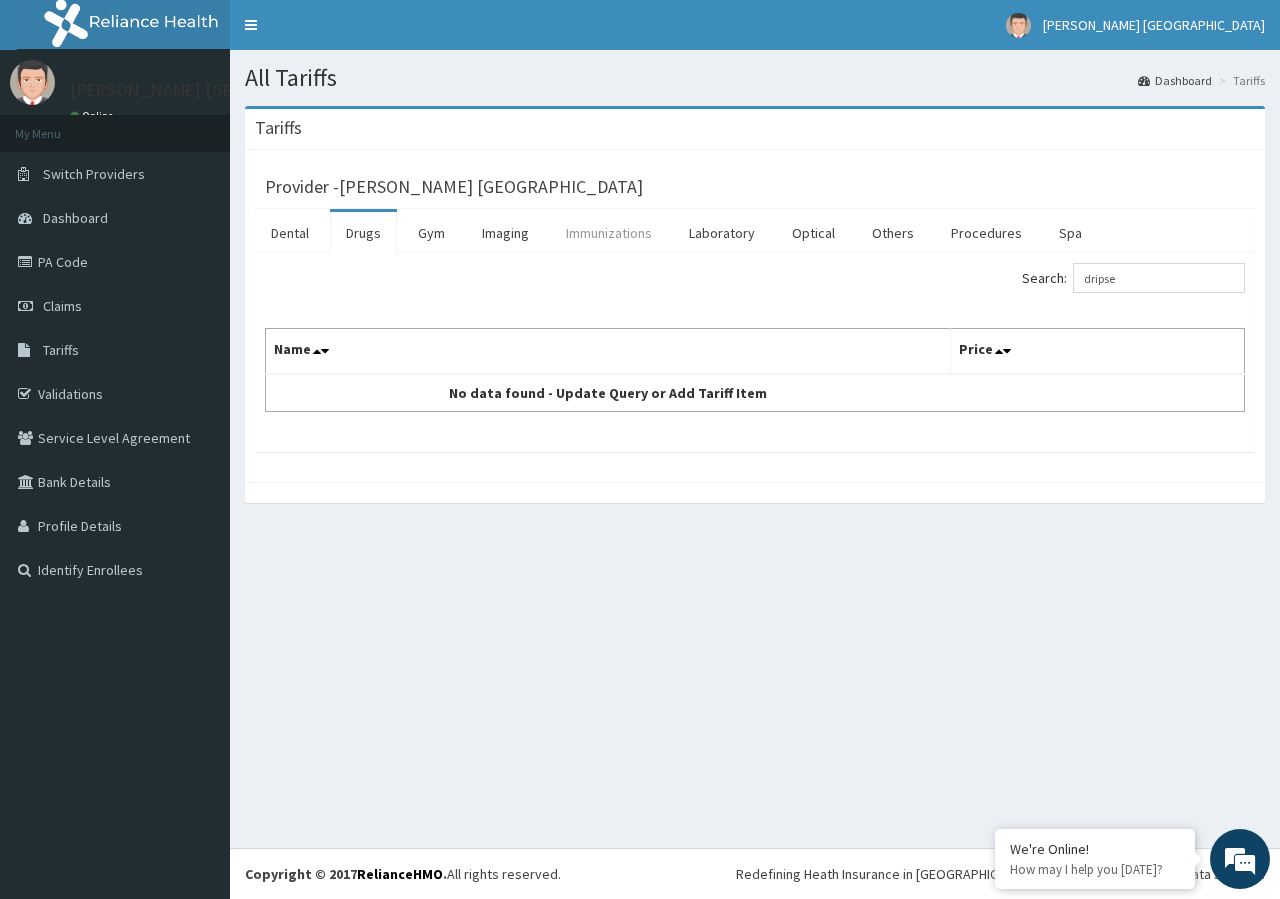 click on "Immunizations" at bounding box center [609, 233] 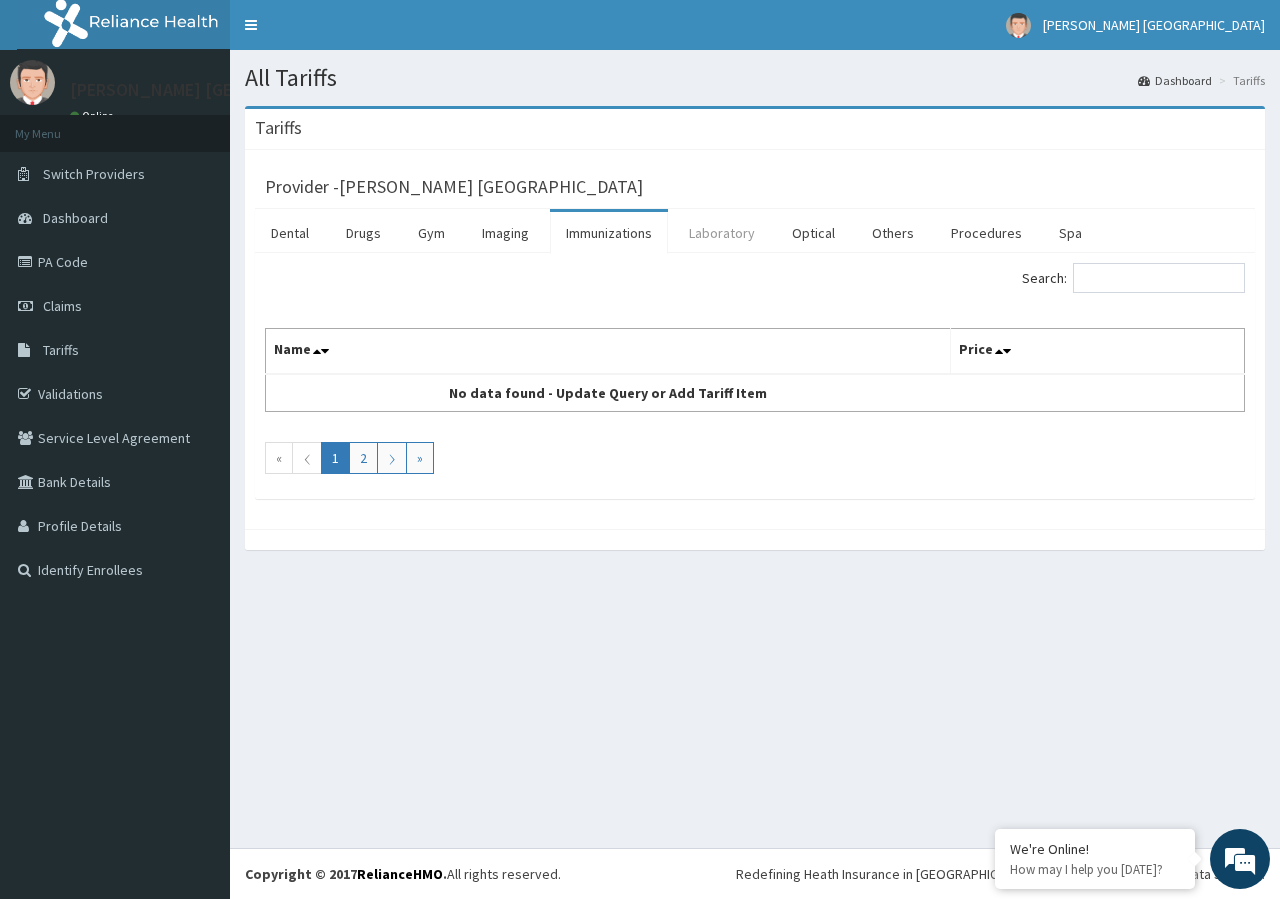 click on "Laboratory" at bounding box center [722, 233] 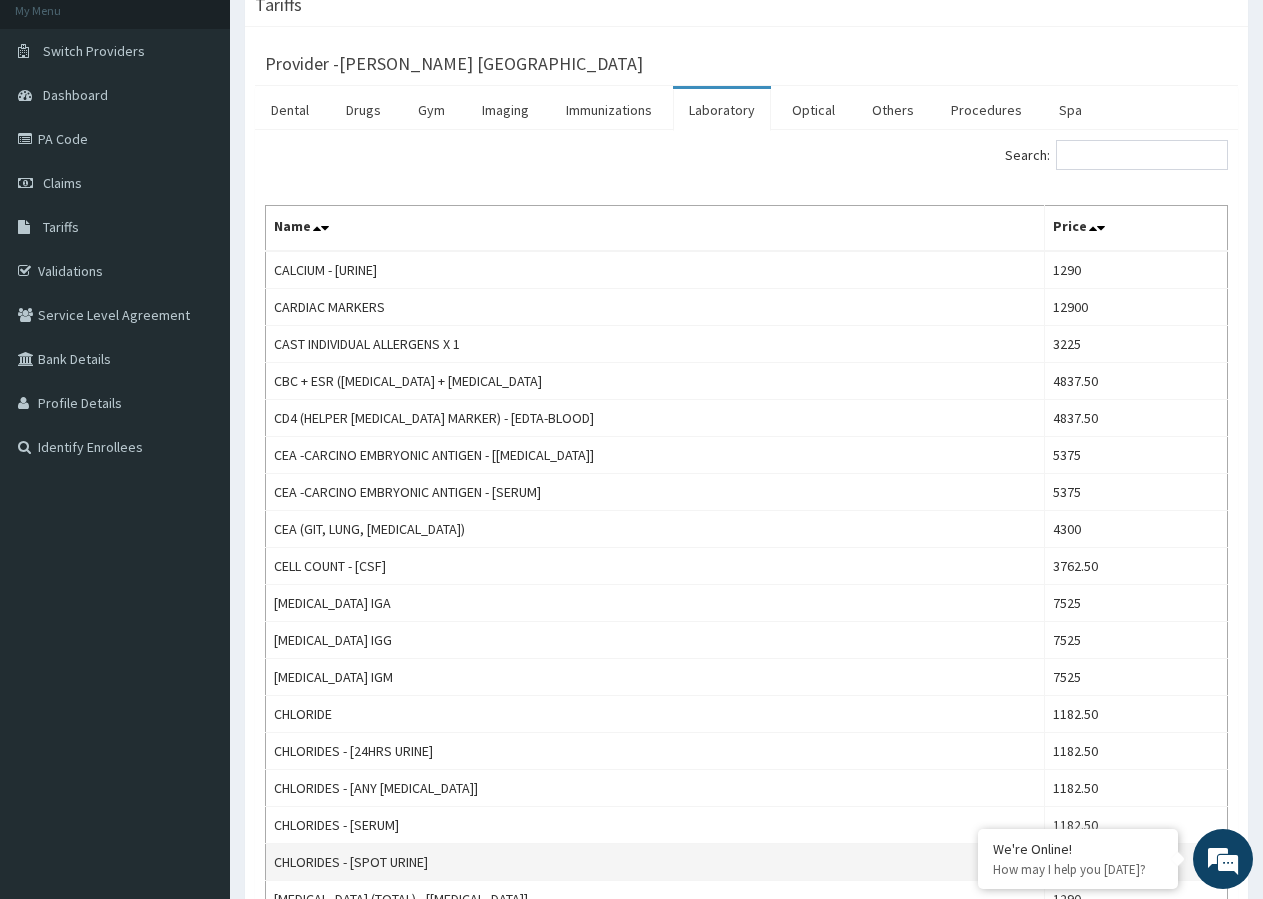scroll, scrollTop: 0, scrollLeft: 0, axis: both 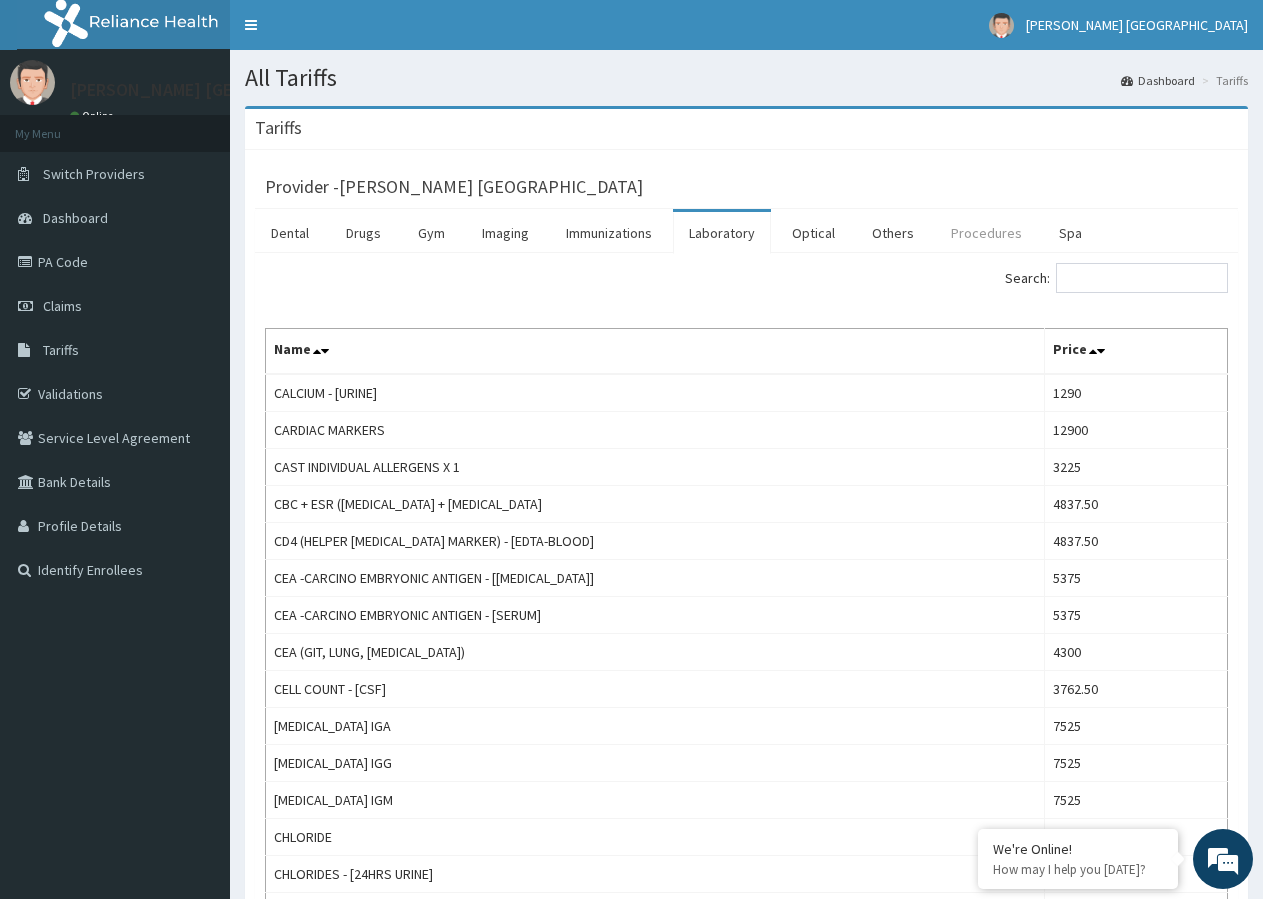 click on "Procedures" at bounding box center (986, 233) 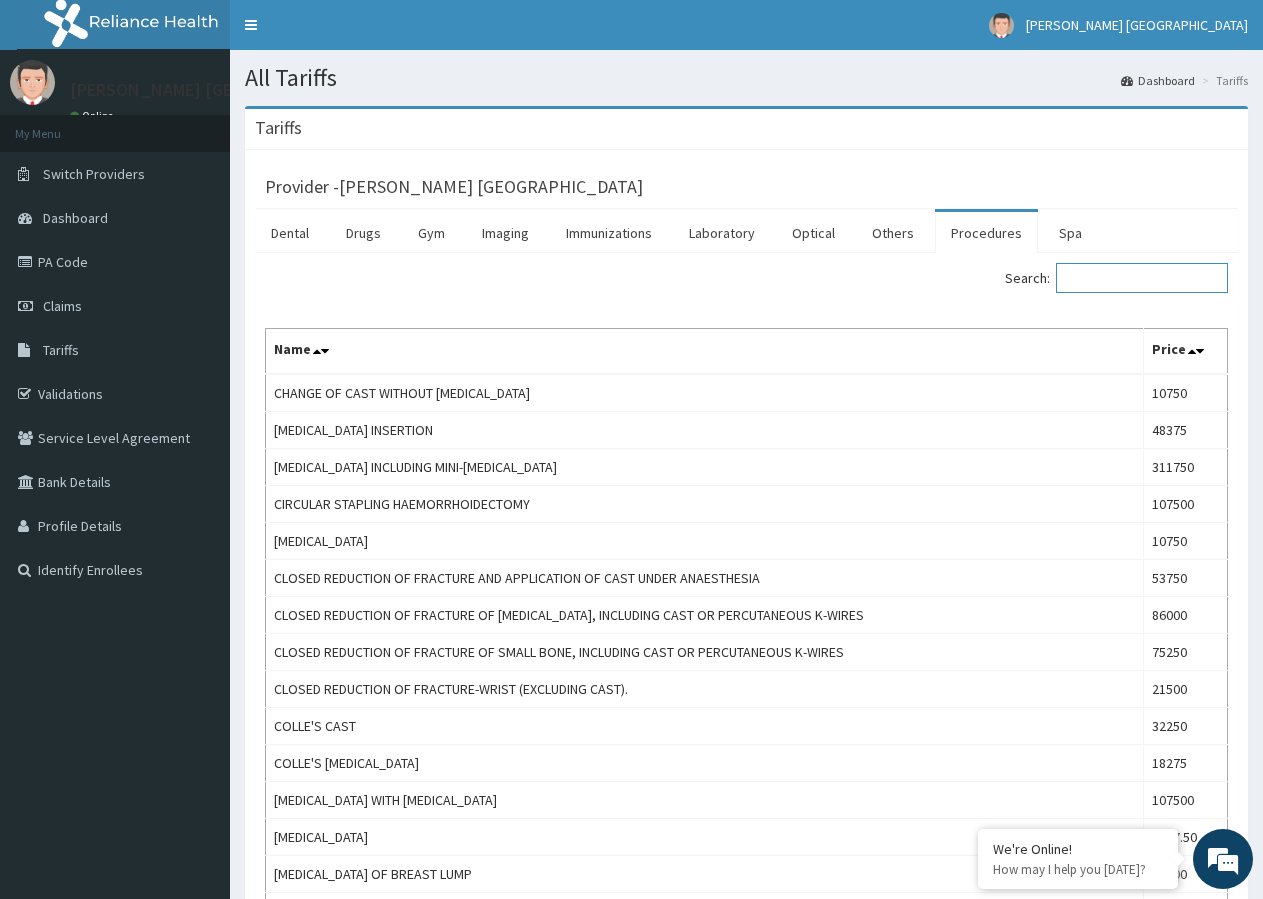 click on "Search:" at bounding box center (1142, 278) 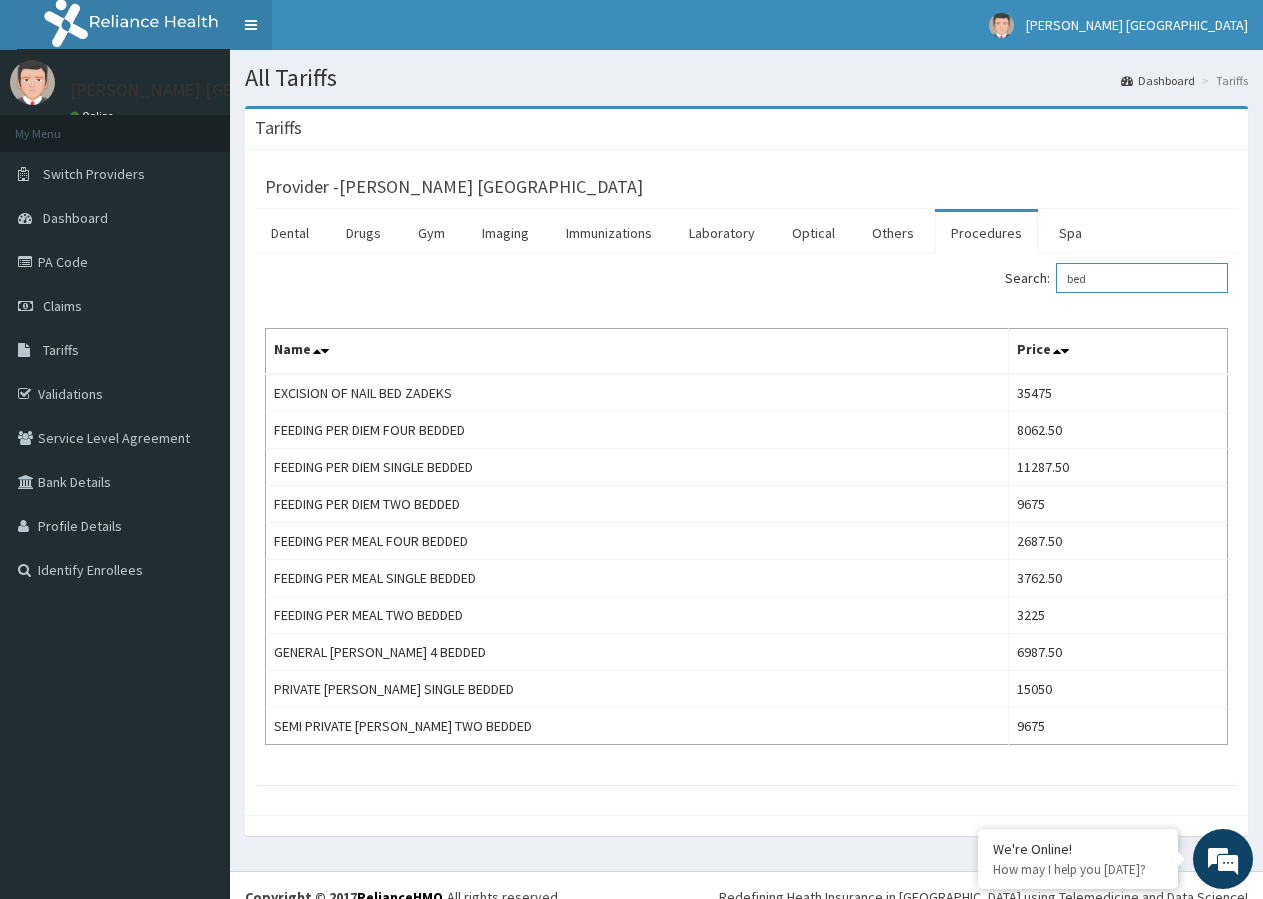 type on "bed" 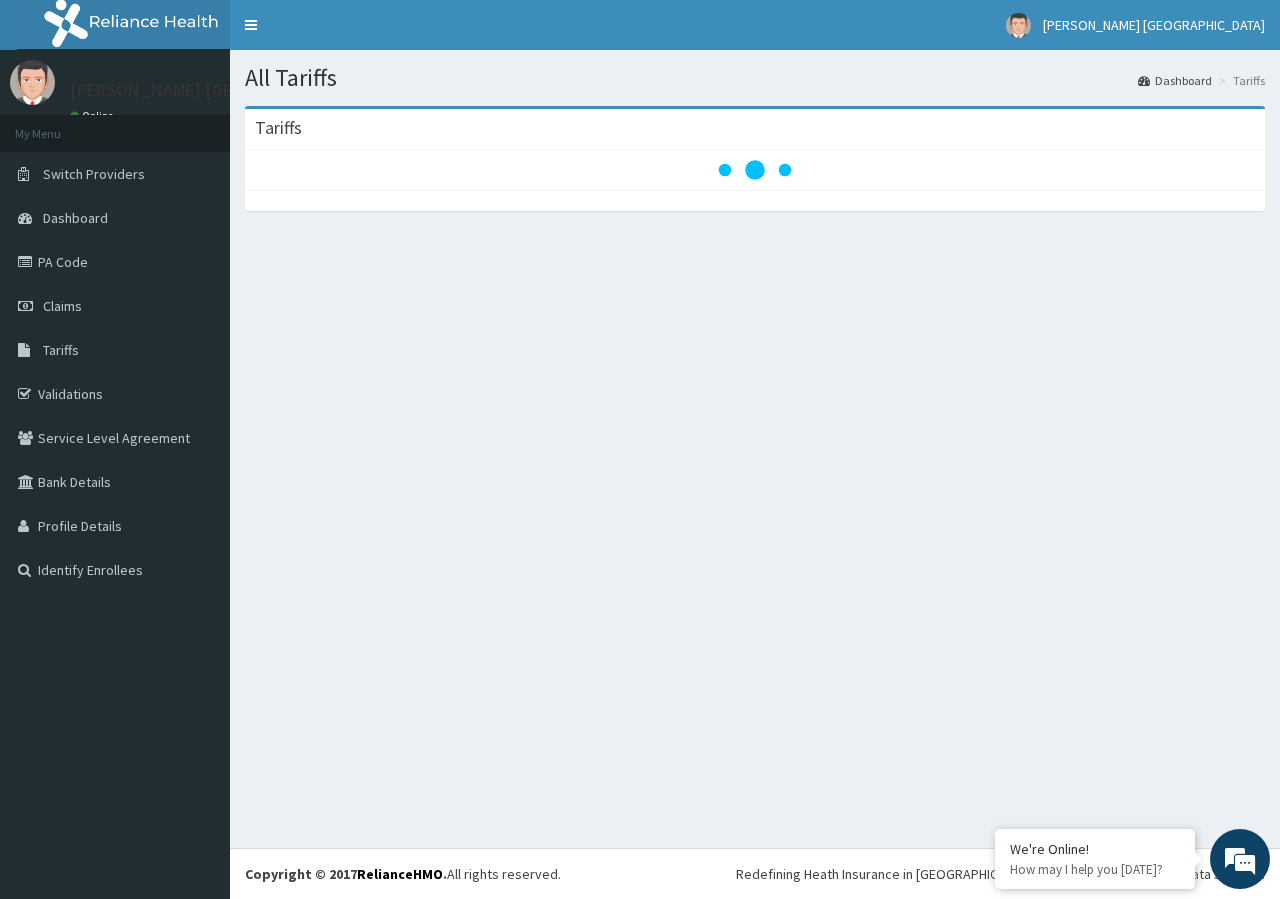 scroll, scrollTop: 0, scrollLeft: 0, axis: both 